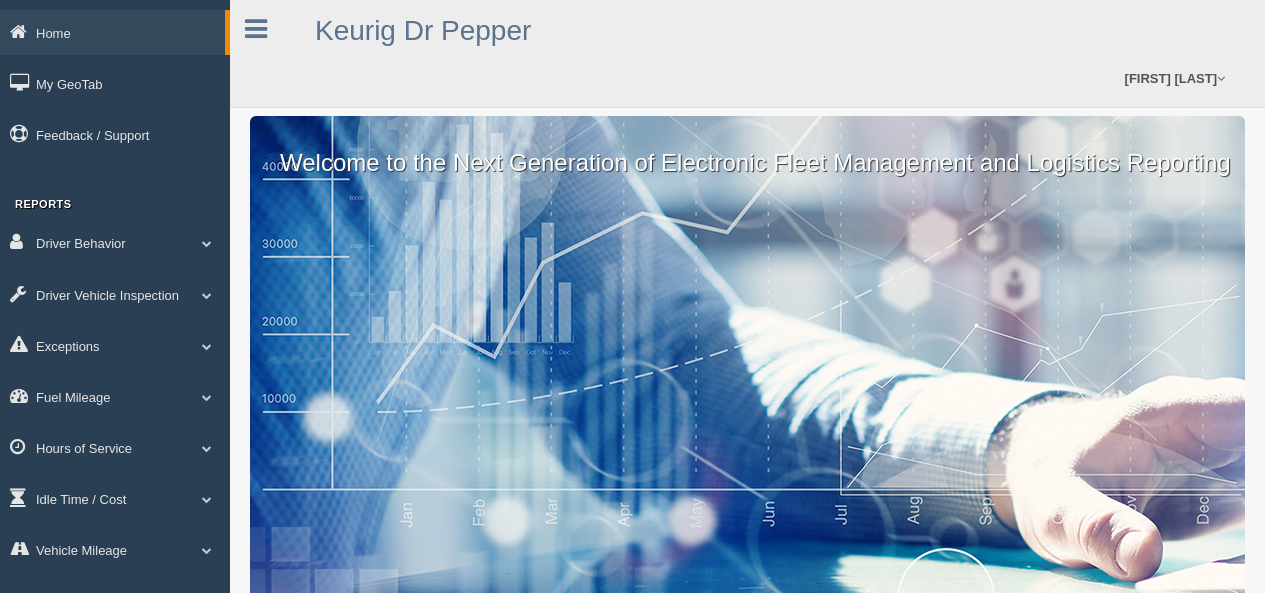 scroll, scrollTop: 0, scrollLeft: 0, axis: both 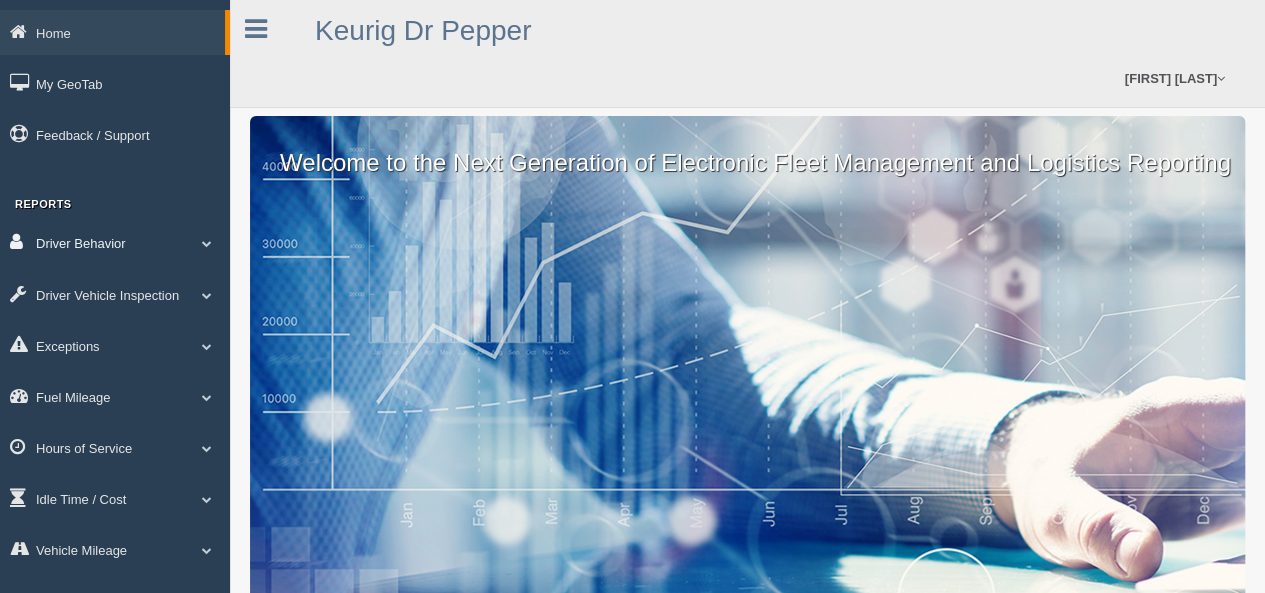 click on "Driver Behavior" at bounding box center [115, 242] 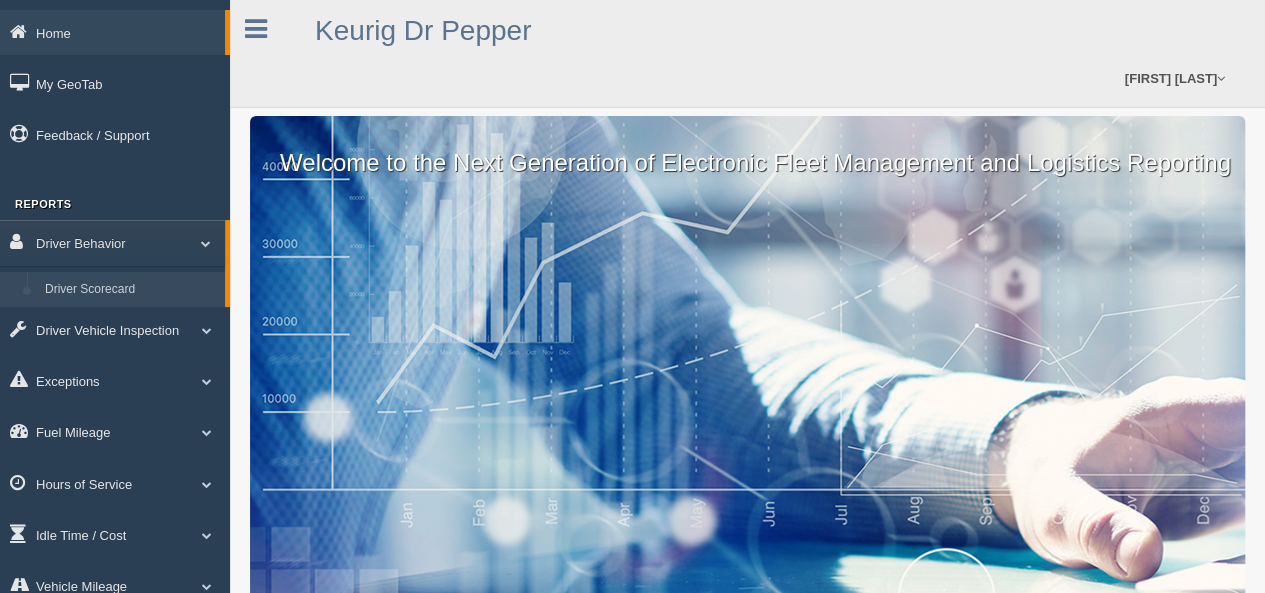click on "Driver Scorecard" at bounding box center [130, 290] 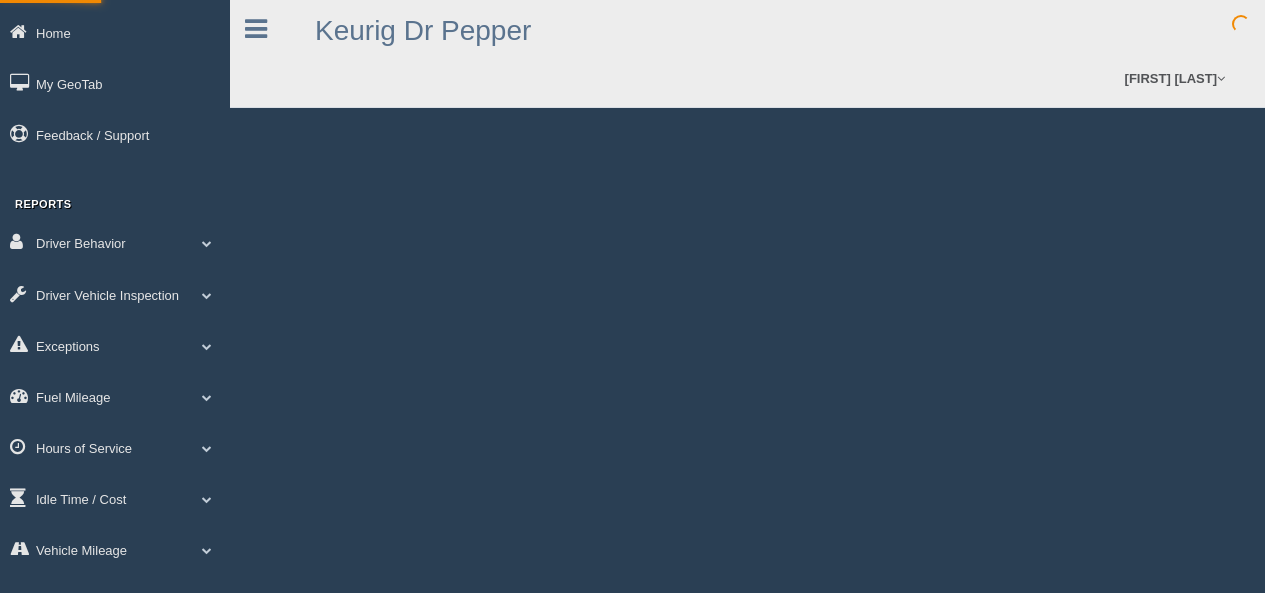 scroll, scrollTop: 0, scrollLeft: 0, axis: both 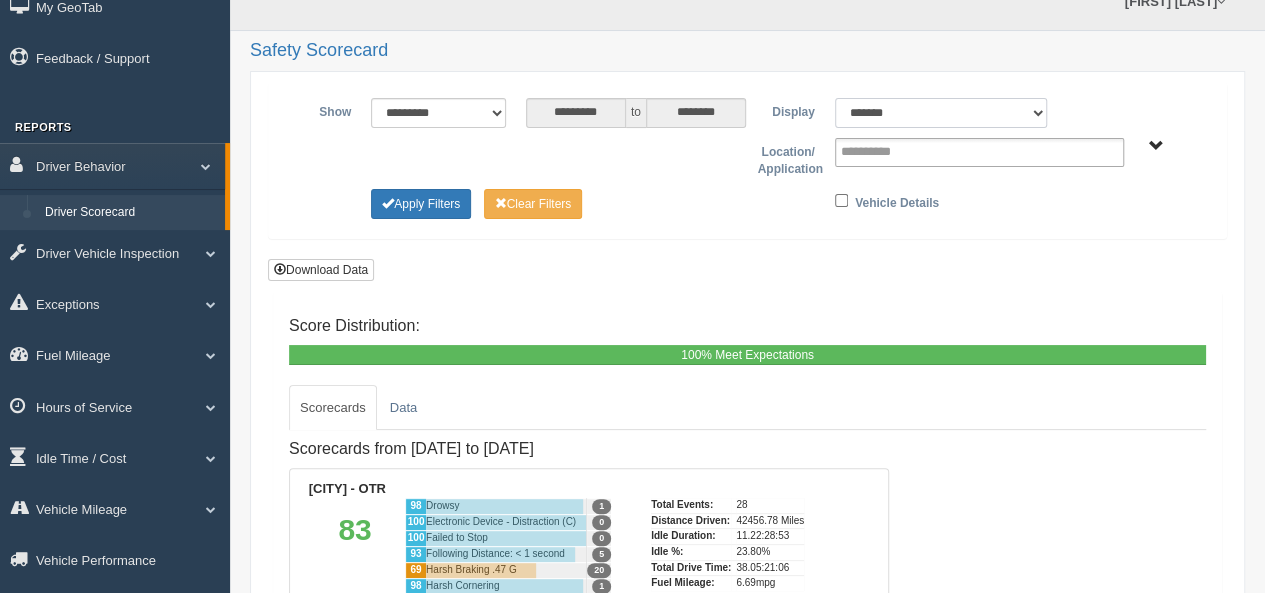 click on "*******
******" at bounding box center [941, 113] 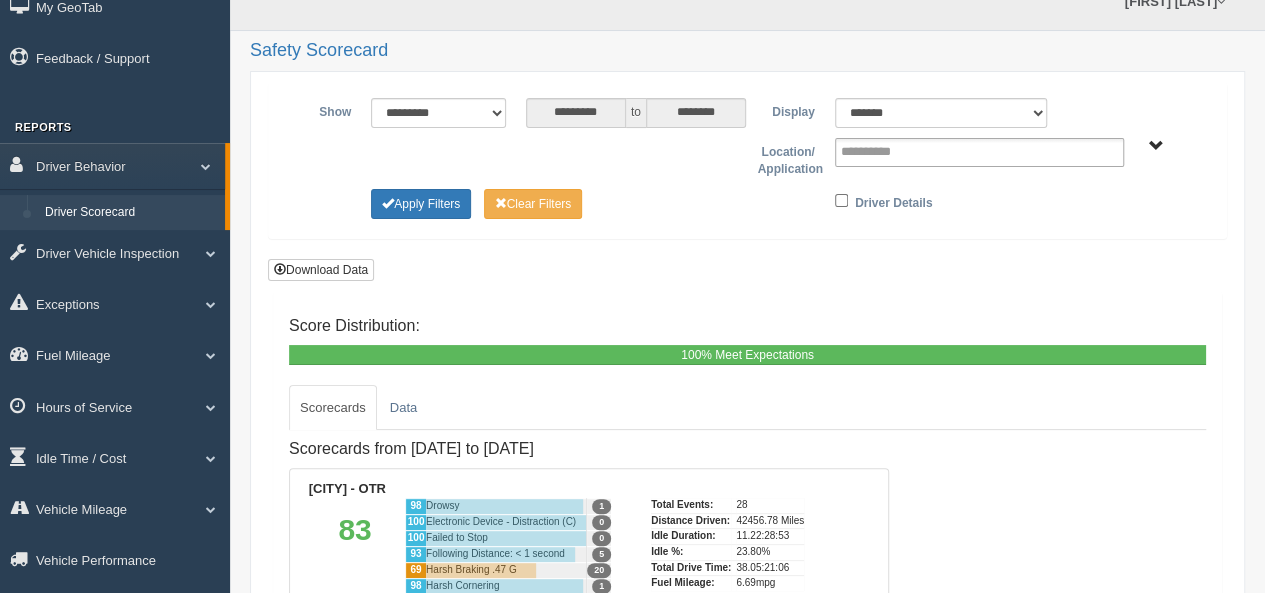 type 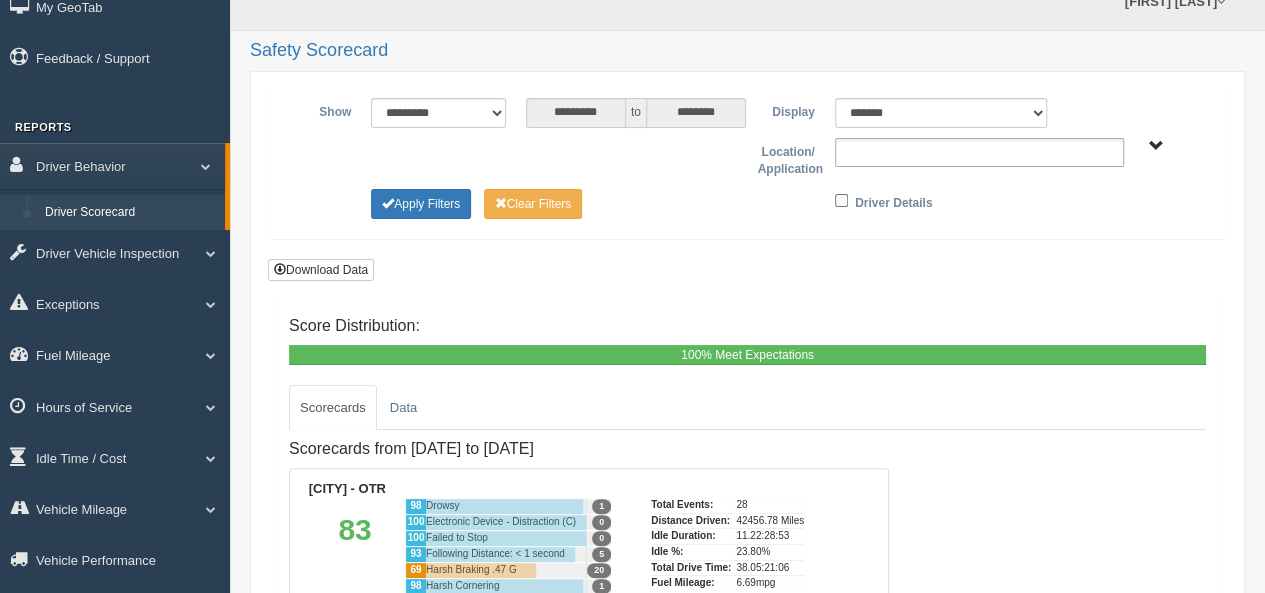 click at bounding box center (884, 152) 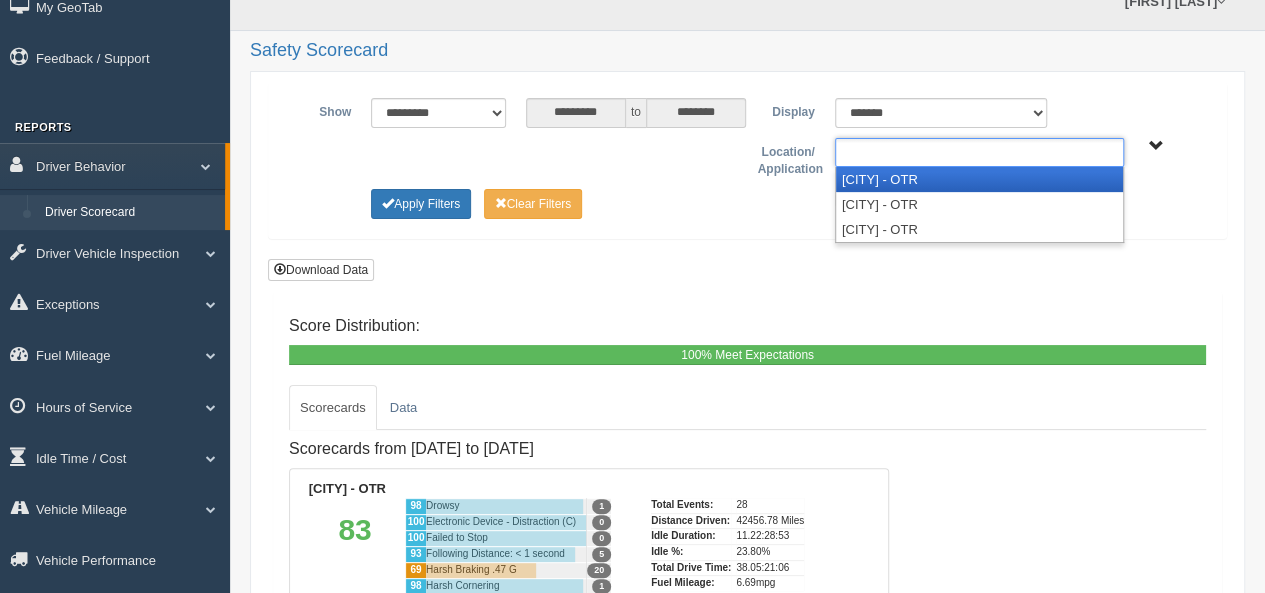 click on "[CITY] - OTR" at bounding box center [979, 179] 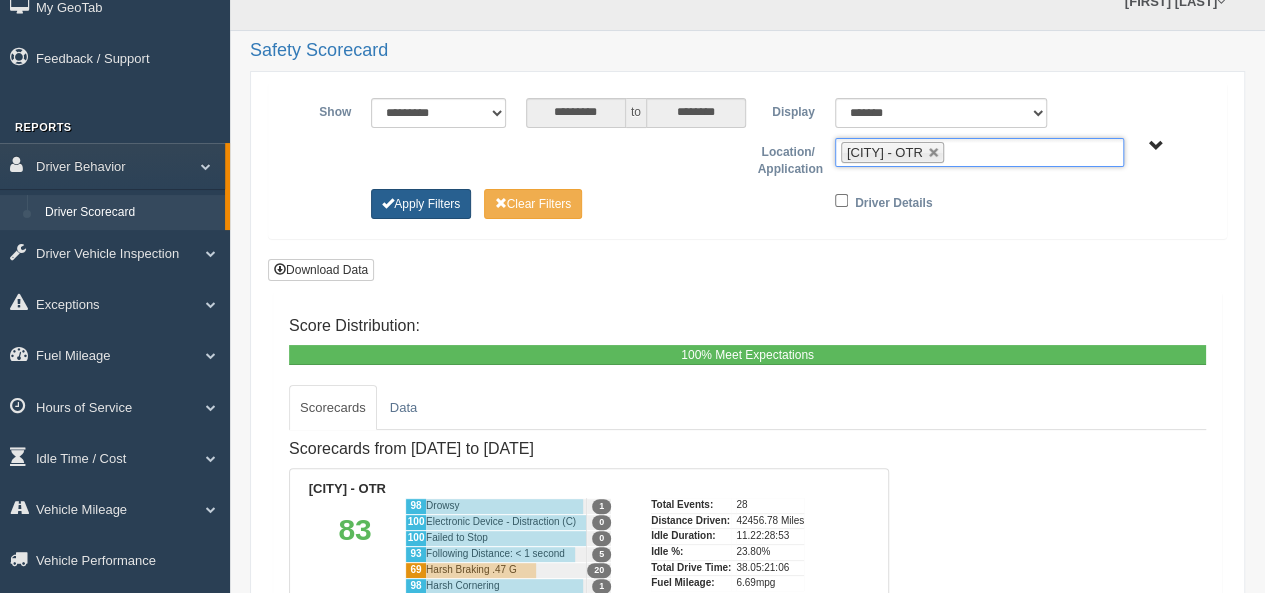 click on "Apply Filters" at bounding box center (421, 204) 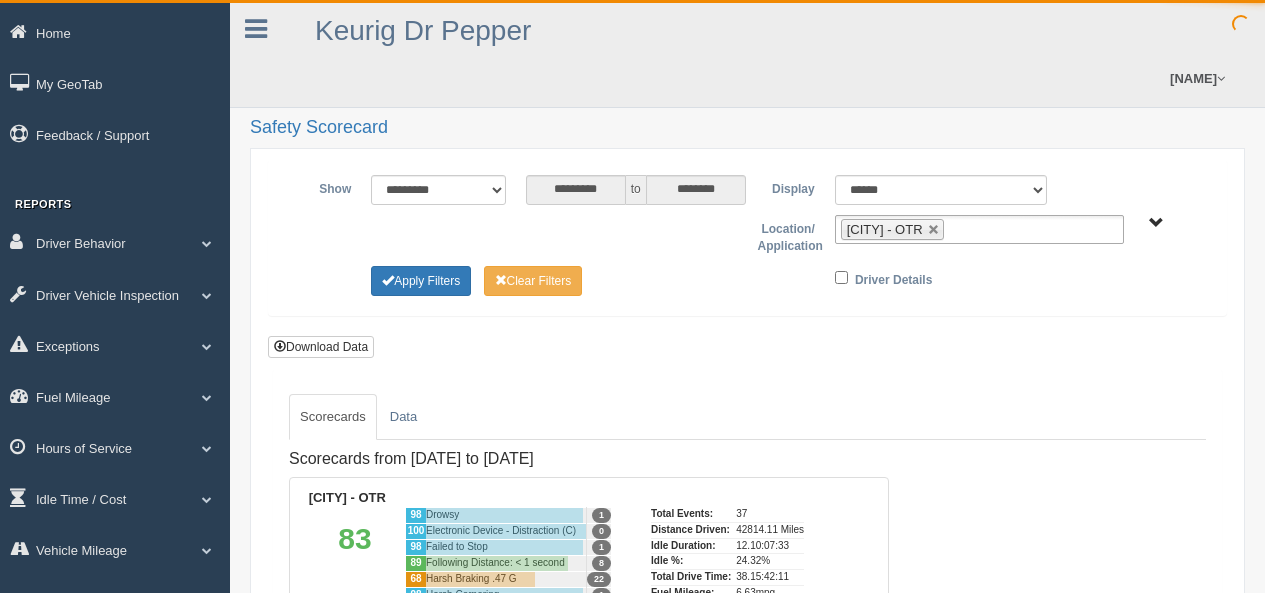 scroll, scrollTop: 0, scrollLeft: 0, axis: both 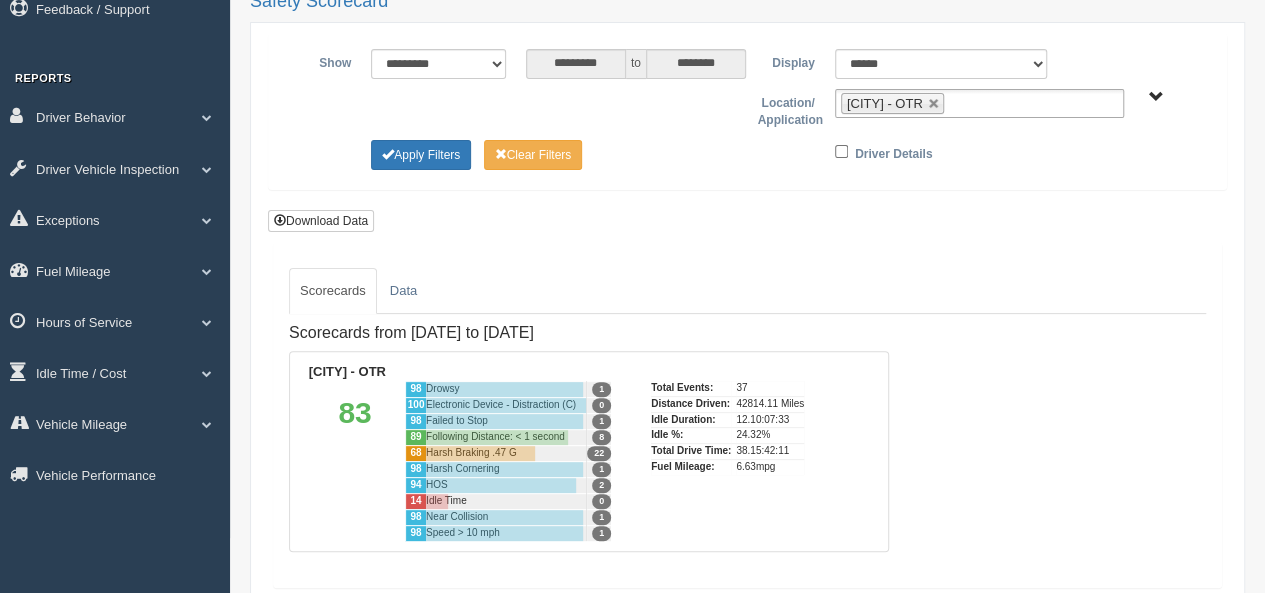 drag, startPoint x: 729, startPoint y: 461, endPoint x: 348, endPoint y: 415, distance: 383.76685 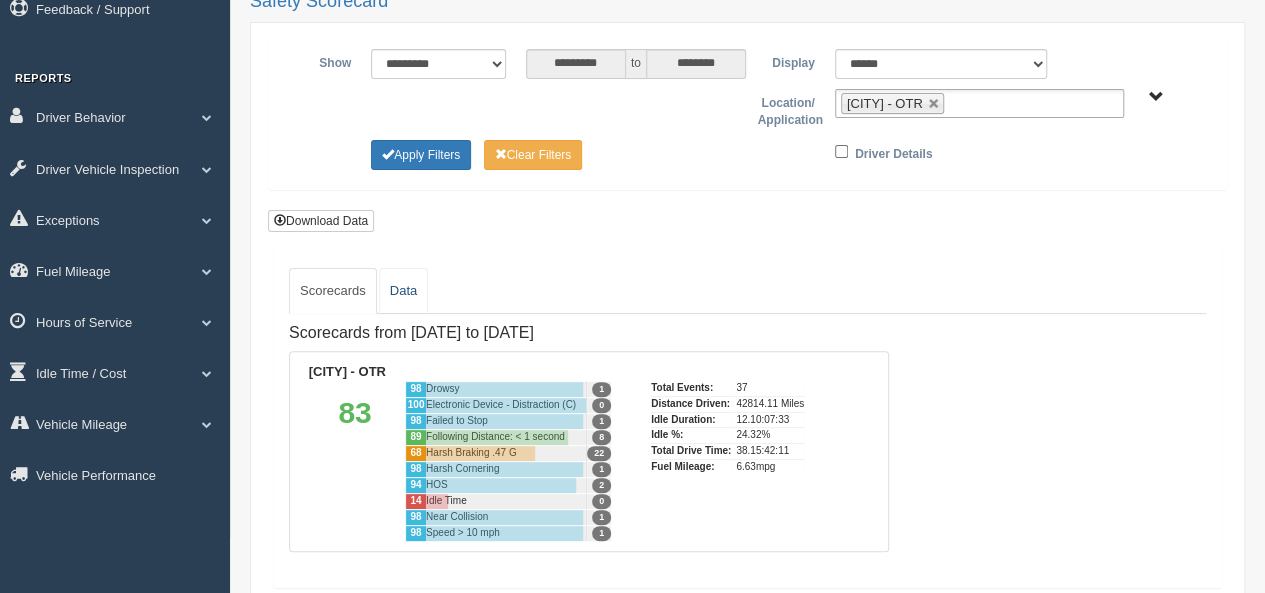 click on "Data" at bounding box center (403, 291) 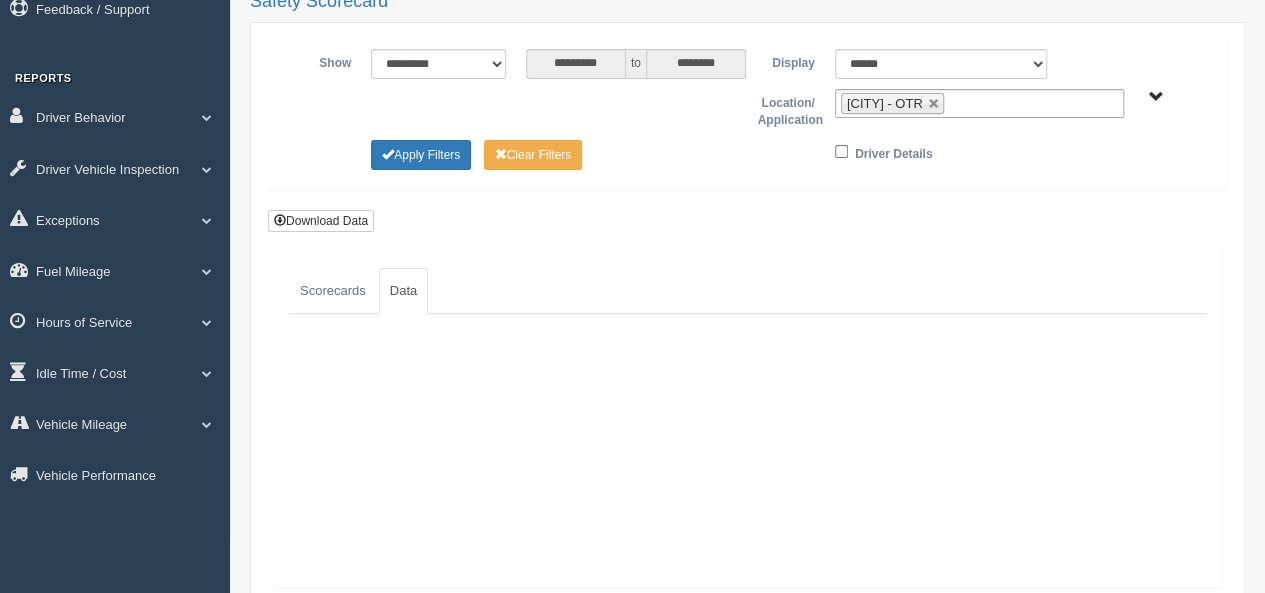 scroll, scrollTop: 74, scrollLeft: 0, axis: vertical 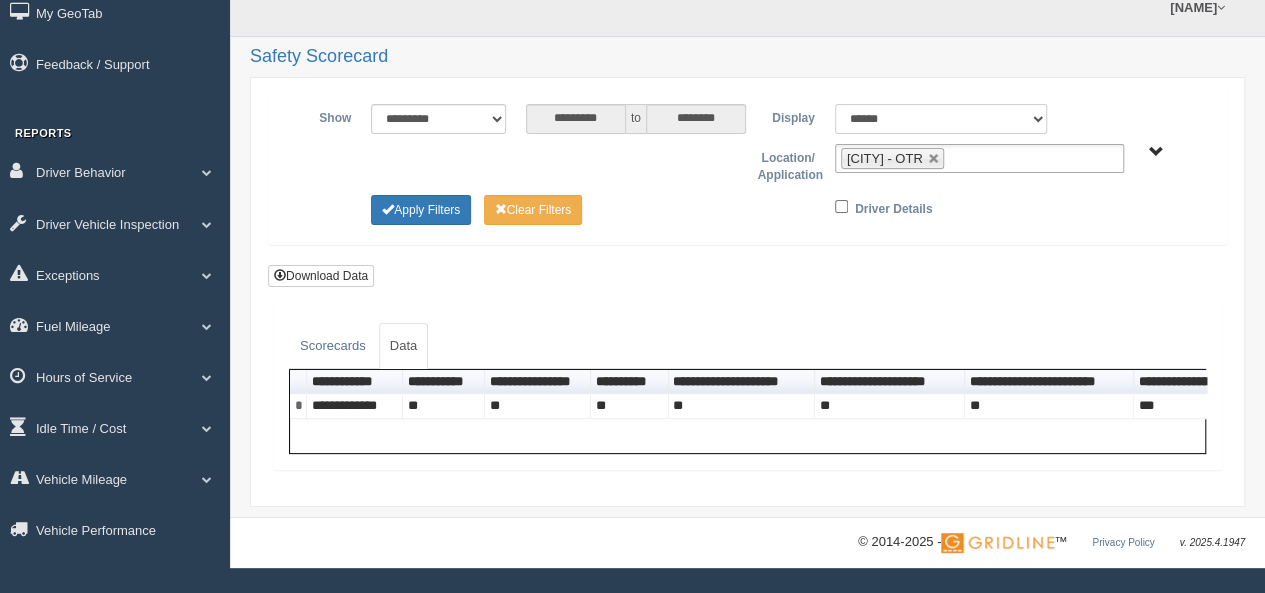 click on "*******
******" at bounding box center (941, 119) 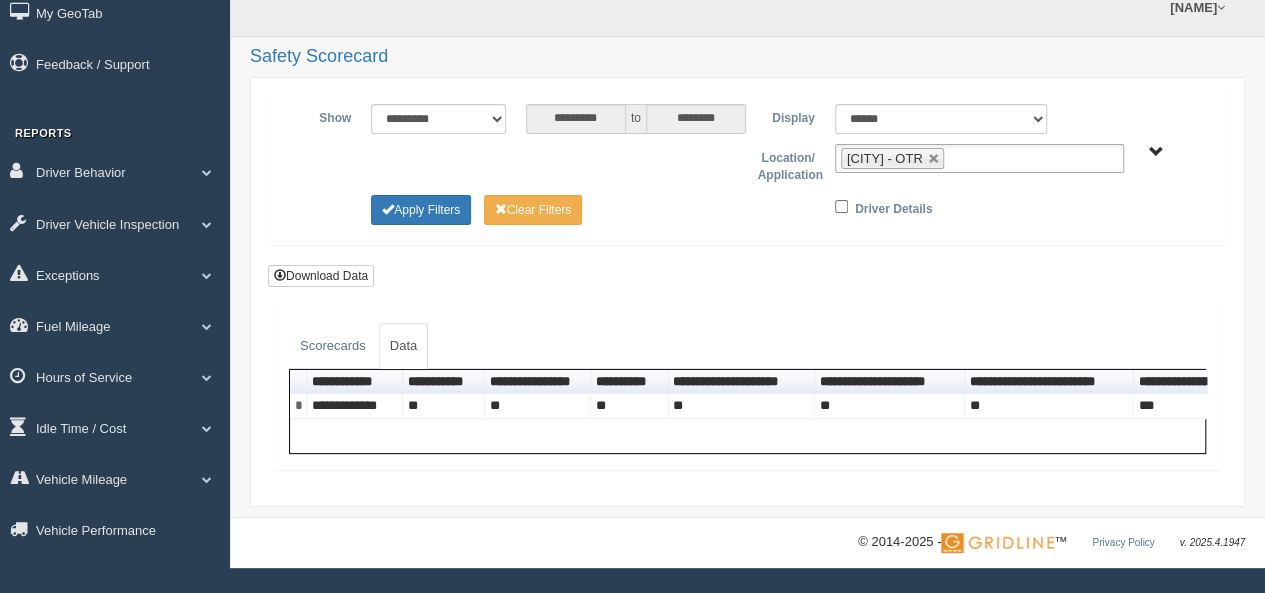 click on "Driver Details" at bounding box center [979, 207] 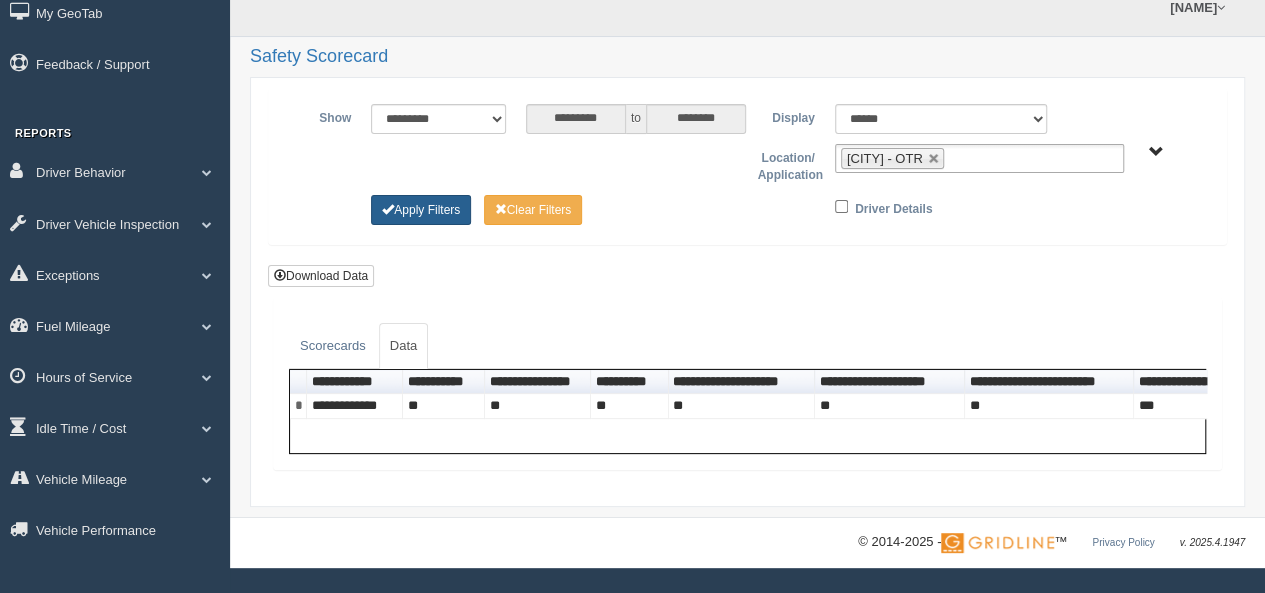 click on "Apply Filters" at bounding box center (421, 210) 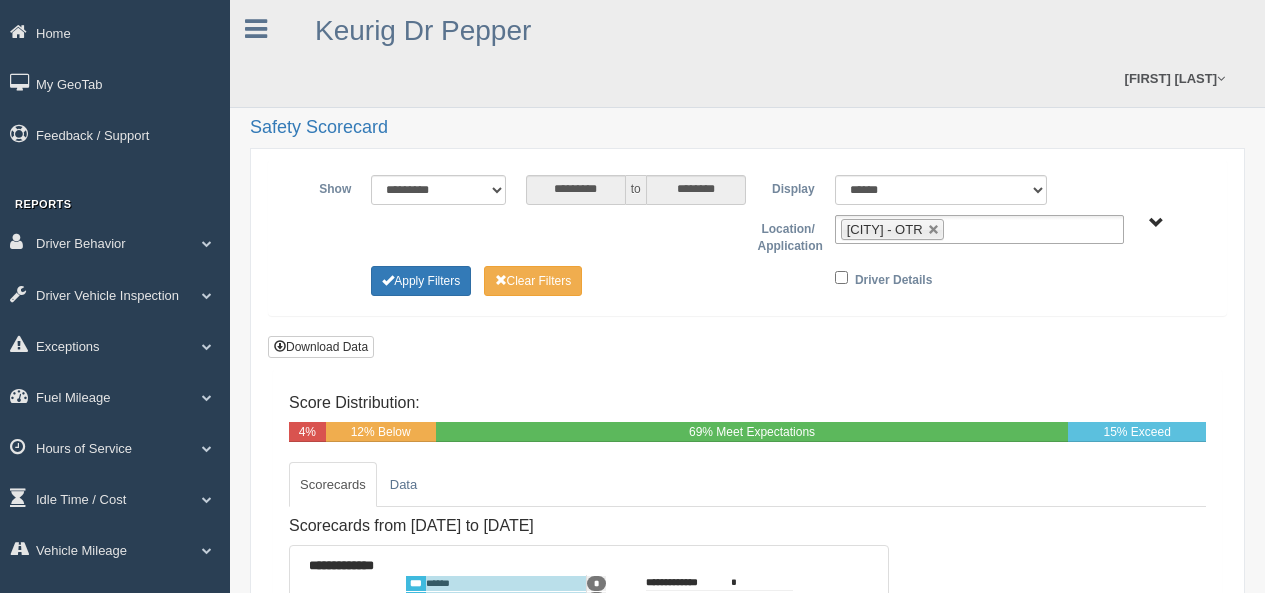 scroll, scrollTop: 0, scrollLeft: 0, axis: both 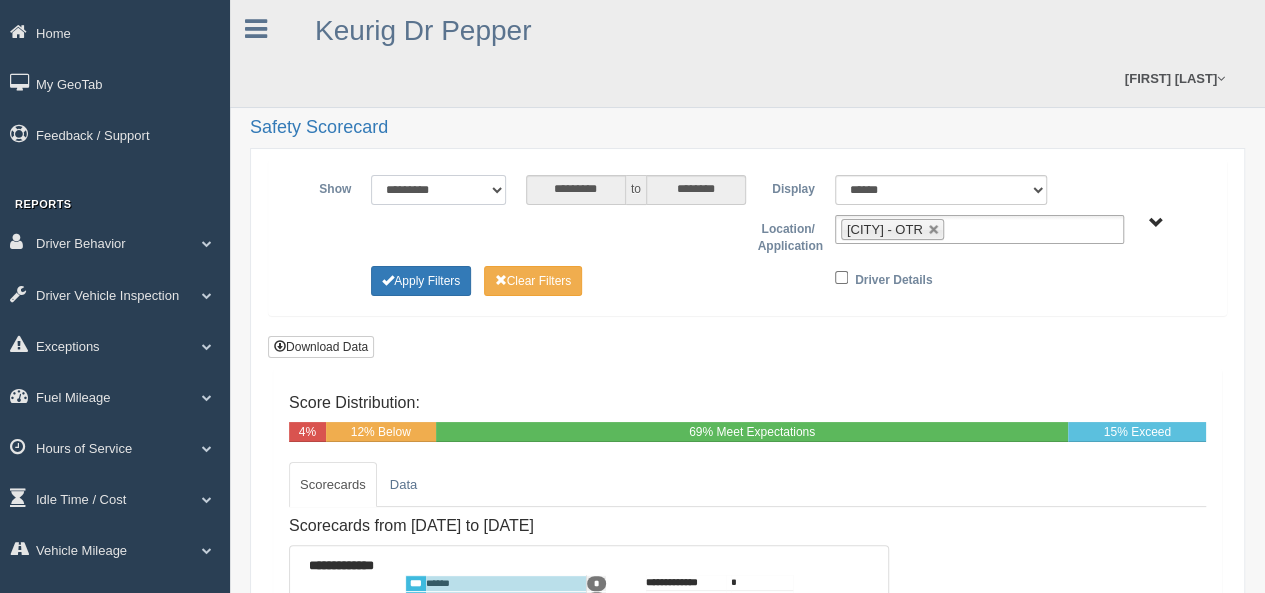 click on "**********" at bounding box center [438, 190] 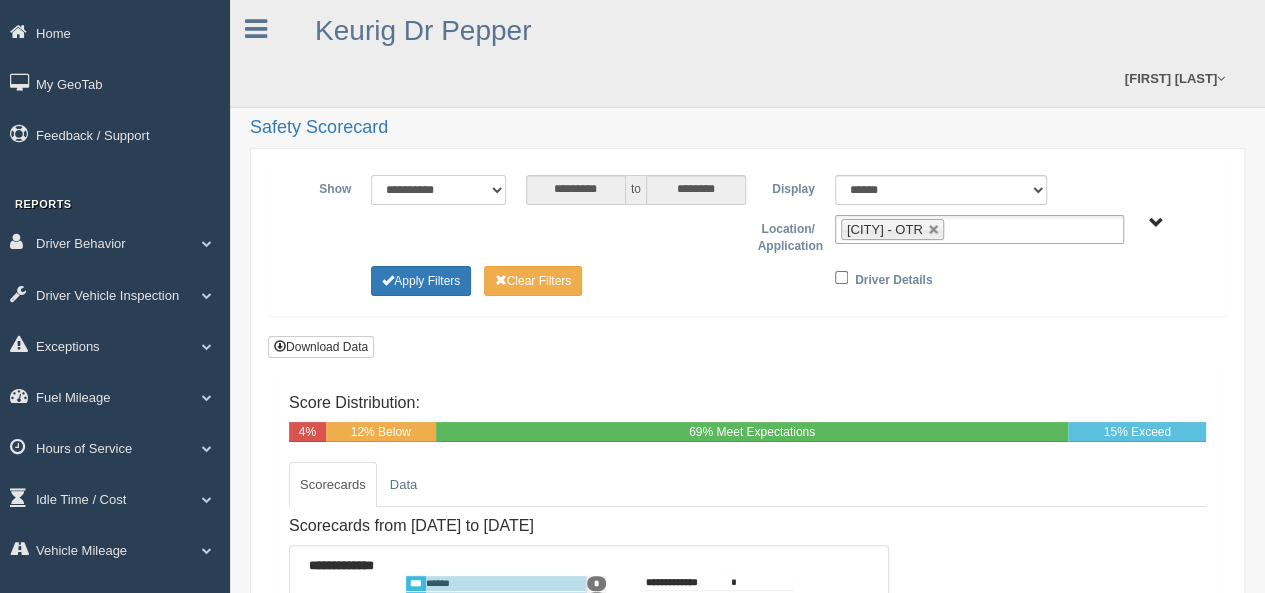 click on "**********" at bounding box center [438, 190] 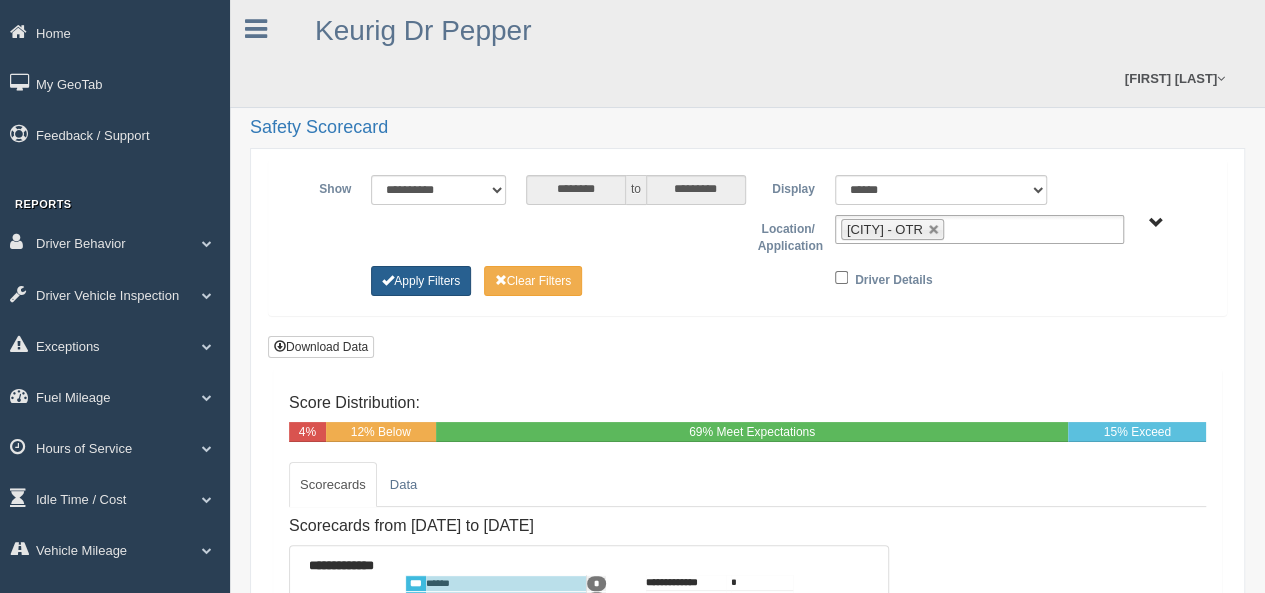click on "Apply Filters" at bounding box center [421, 281] 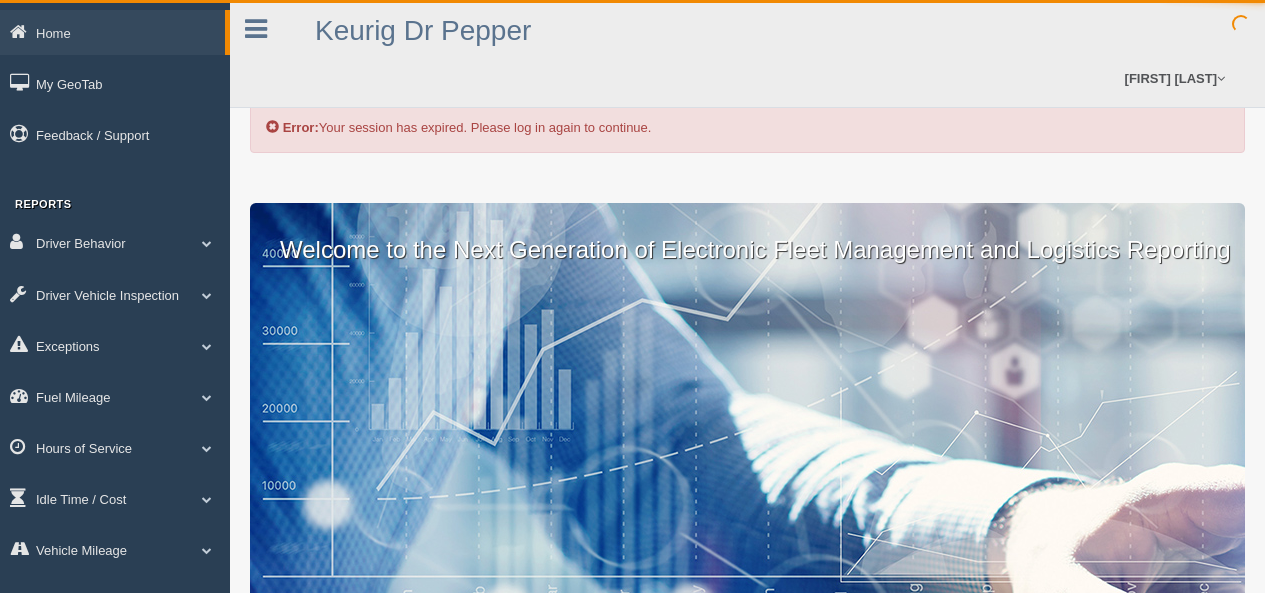 scroll, scrollTop: 0, scrollLeft: 0, axis: both 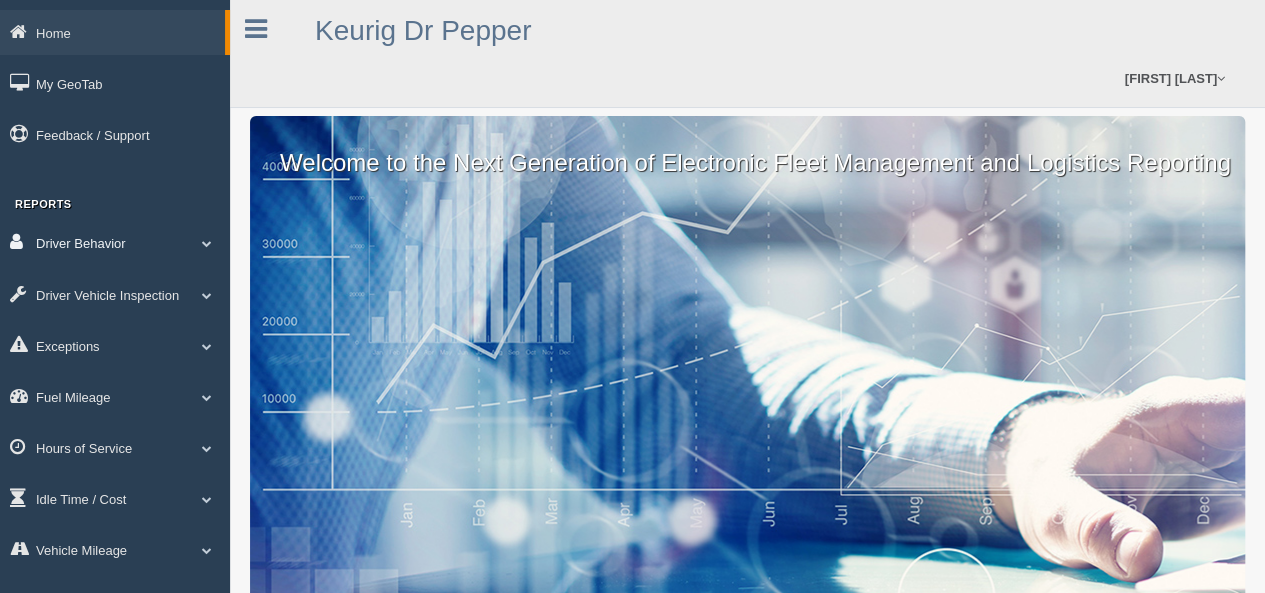 click on "Driver Behavior" at bounding box center [115, 242] 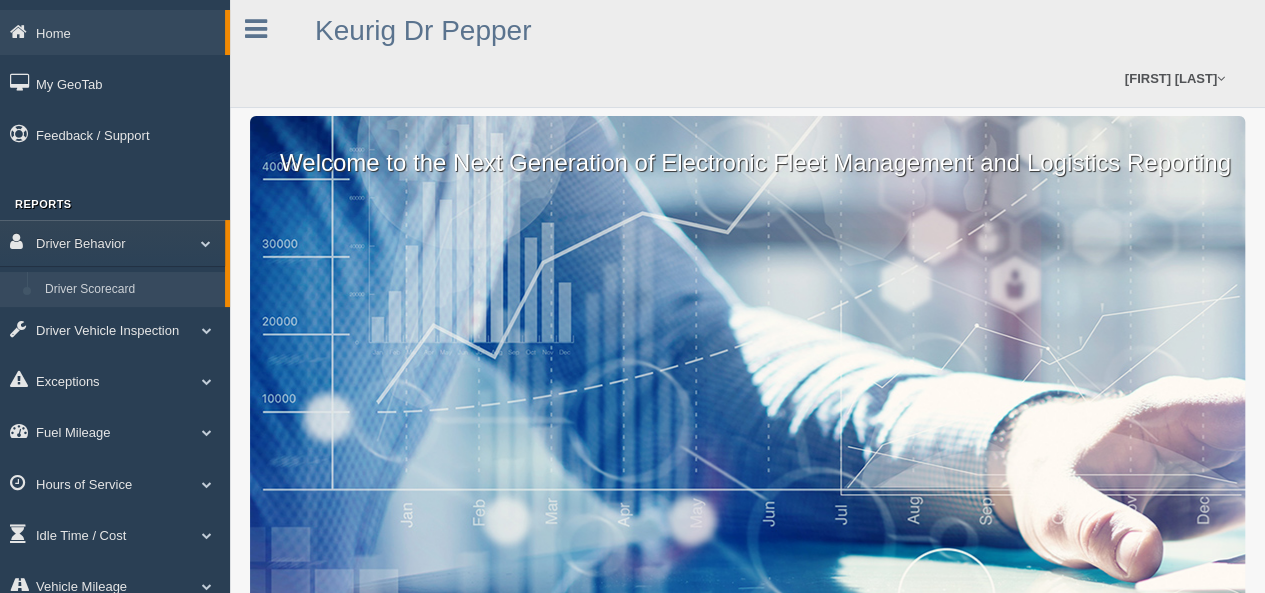 click on "Driver Scorecard" at bounding box center (130, 290) 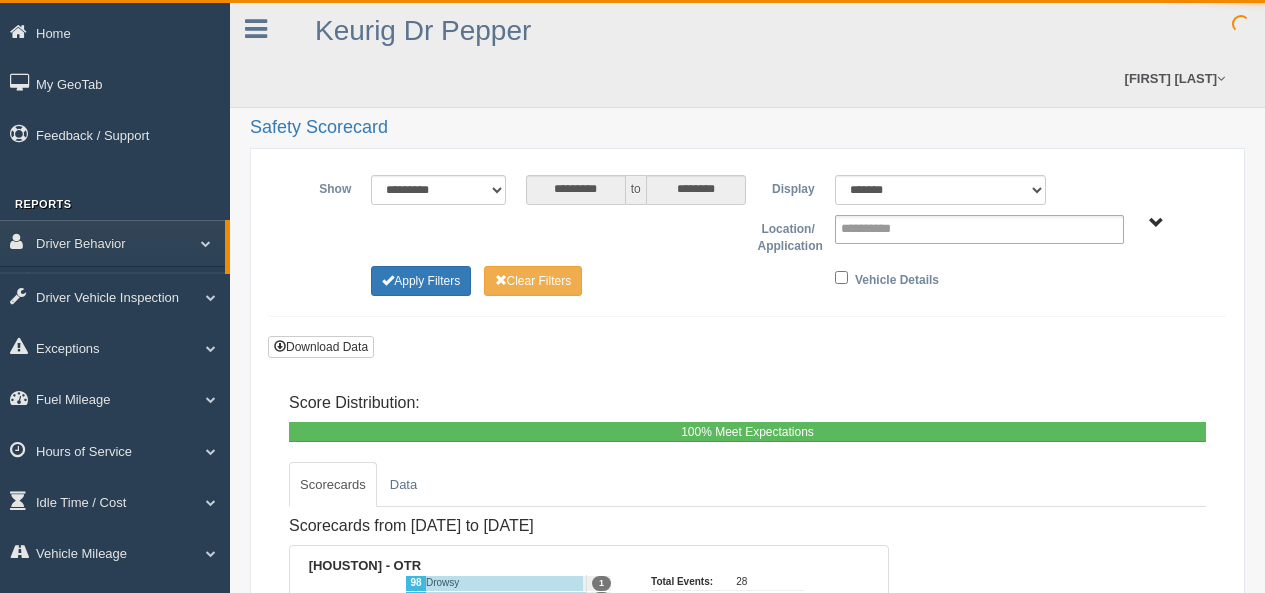 scroll, scrollTop: 0, scrollLeft: 0, axis: both 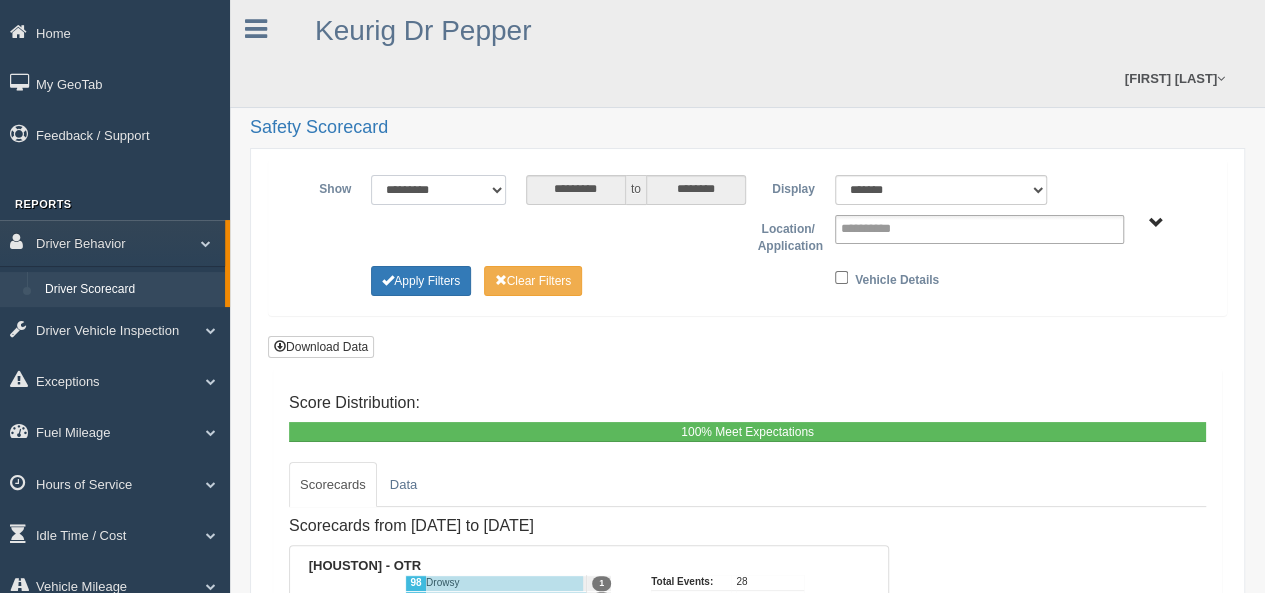 click on "**********" at bounding box center [438, 190] 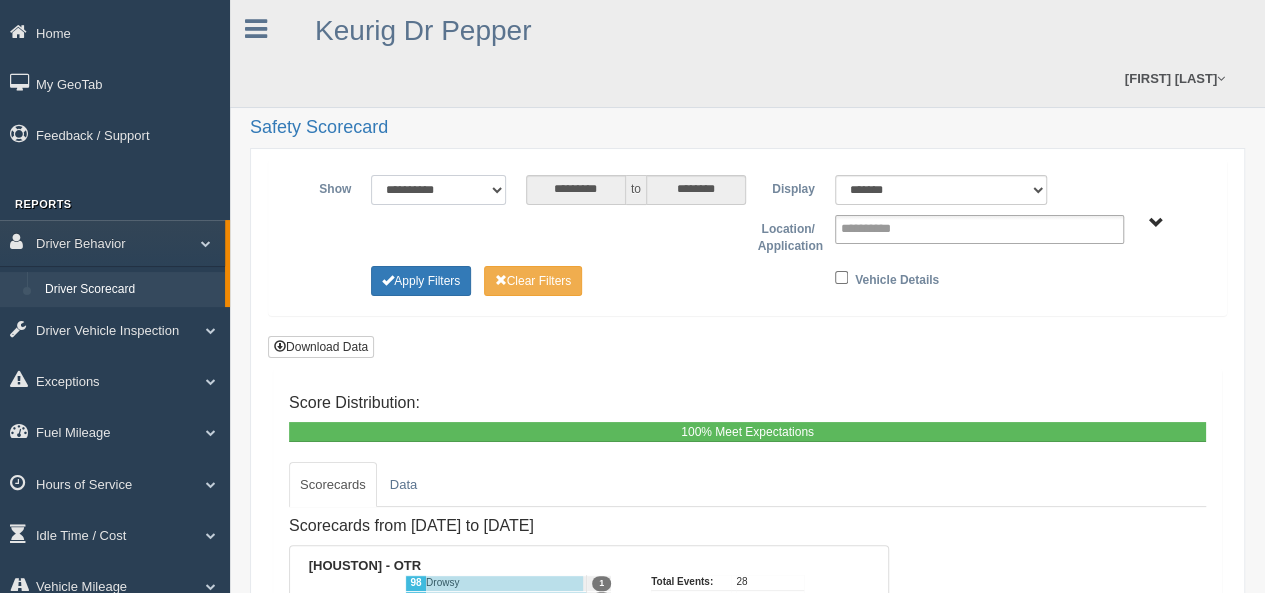 click on "**********" at bounding box center (438, 190) 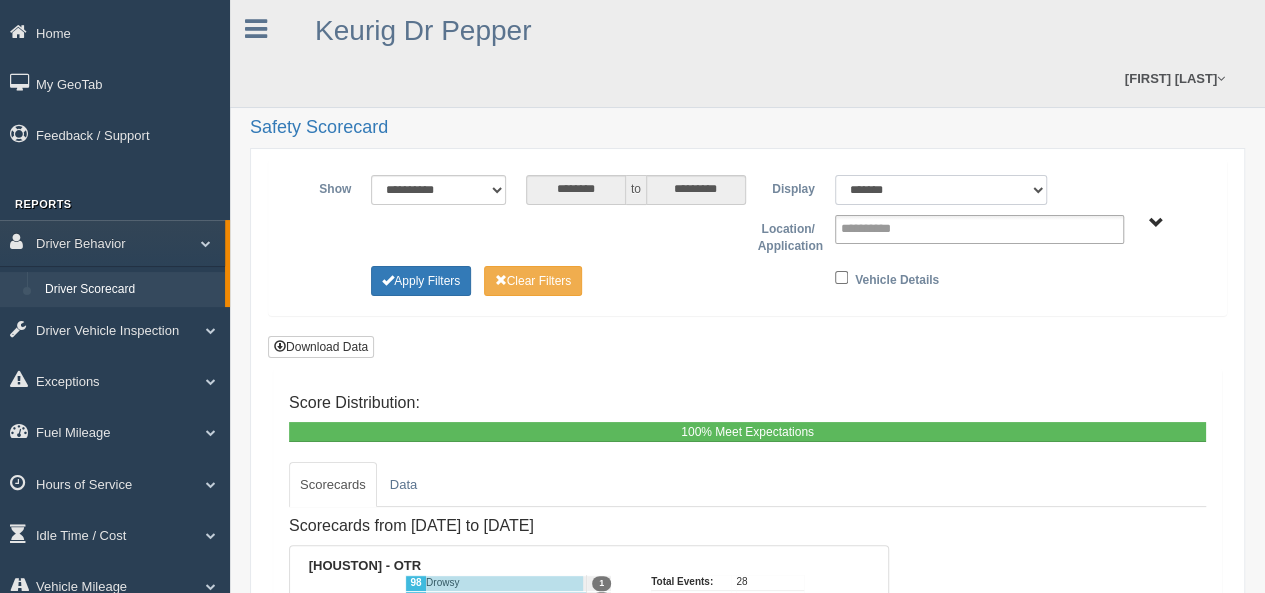 click on "*******
******" at bounding box center [941, 190] 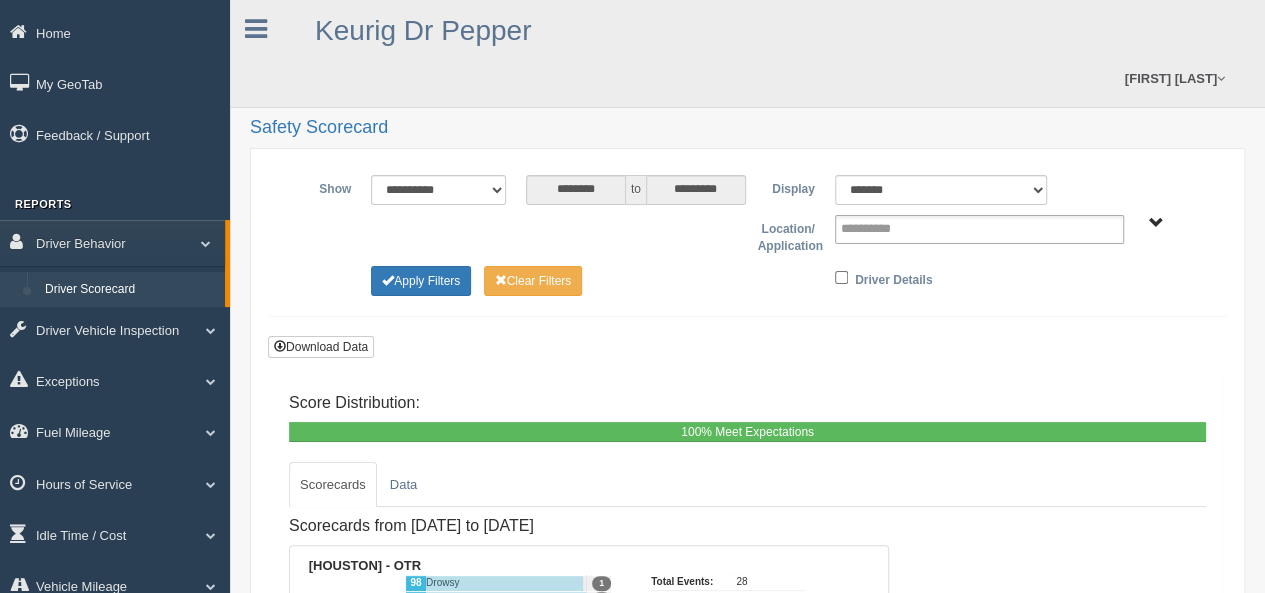 type 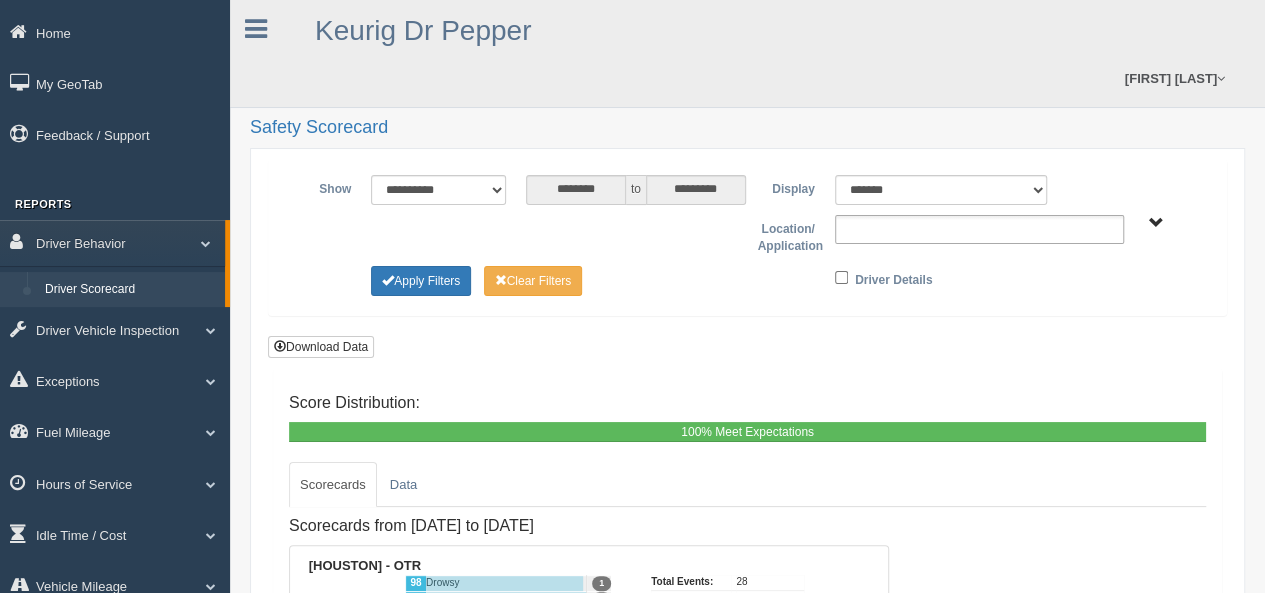 click at bounding box center [884, 229] 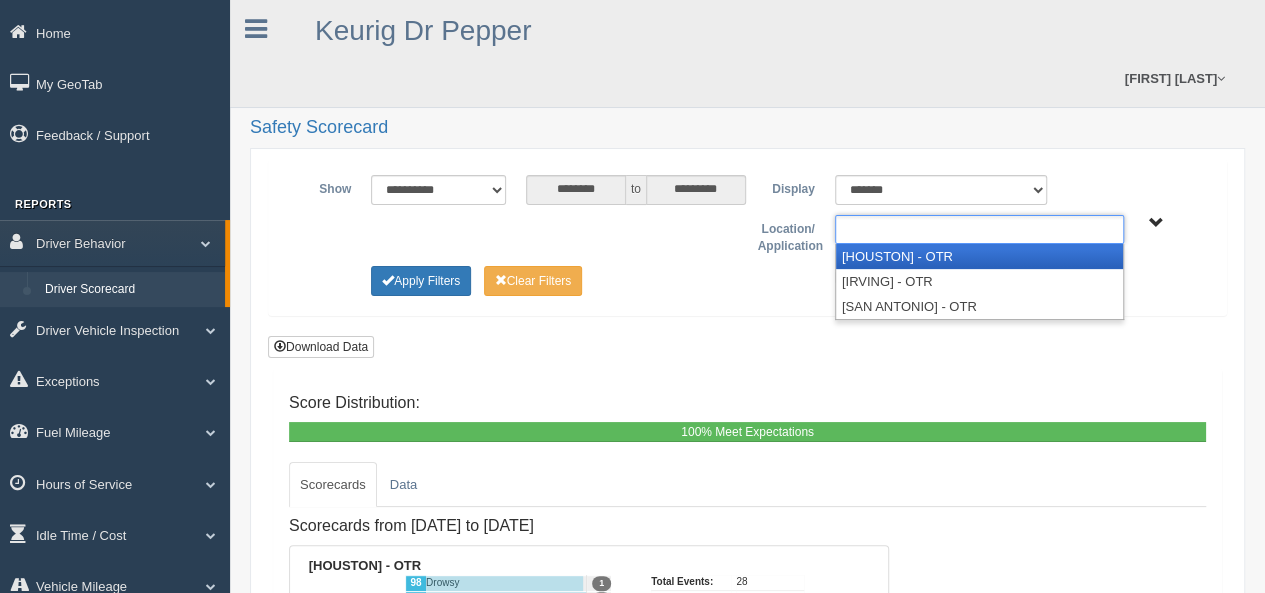 click on "[CITY] - OTR" at bounding box center (979, 256) 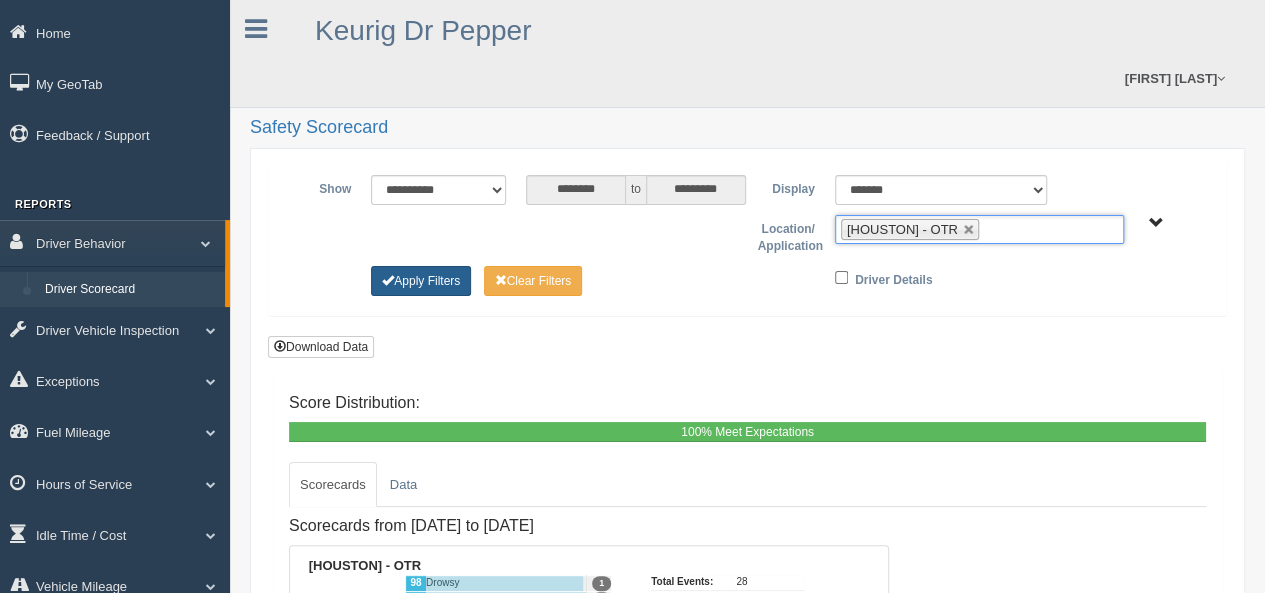 click on "Apply Filters" at bounding box center (421, 281) 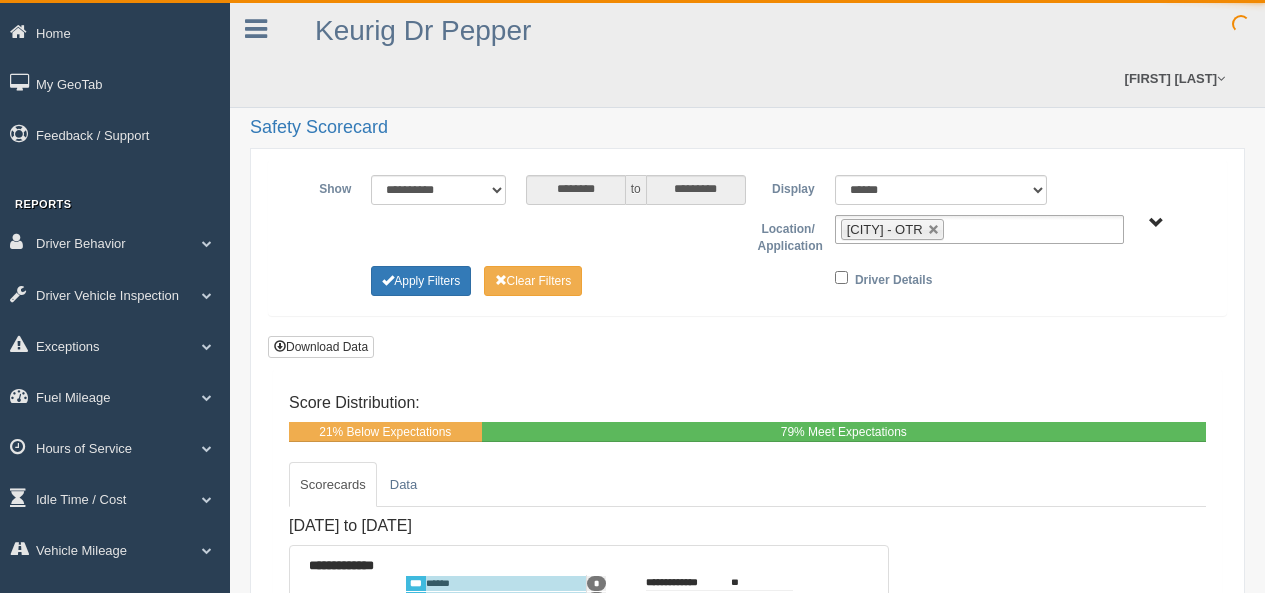 scroll, scrollTop: 0, scrollLeft: 0, axis: both 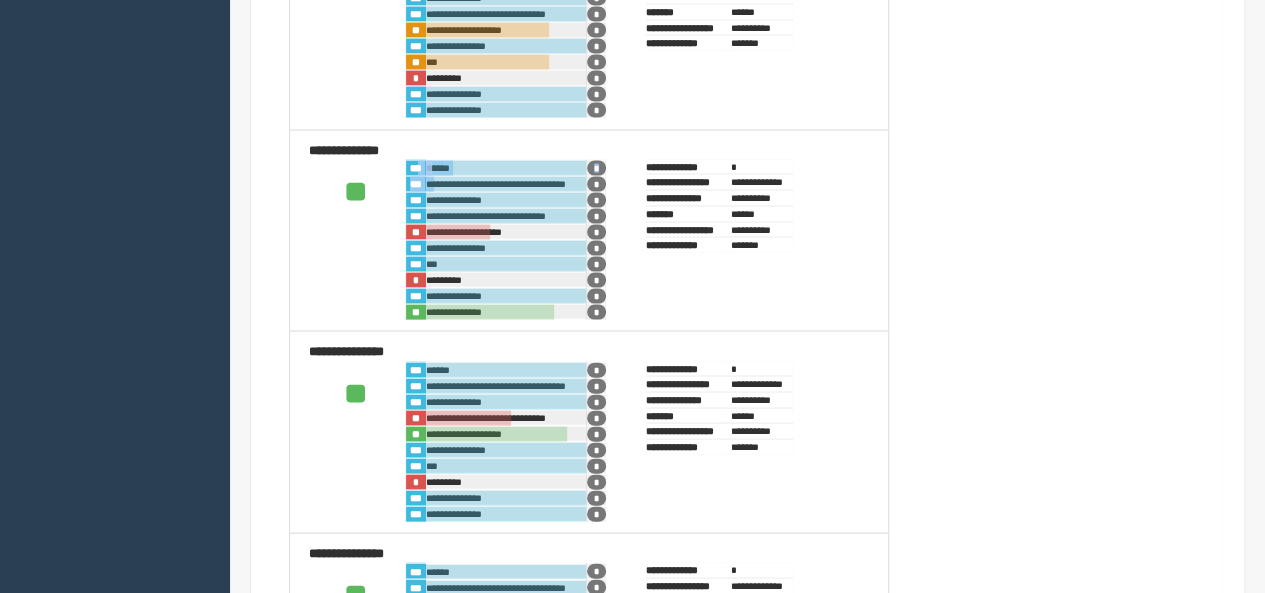 drag, startPoint x: 420, startPoint y: 157, endPoint x: 434, endPoint y: 169, distance: 18.439089 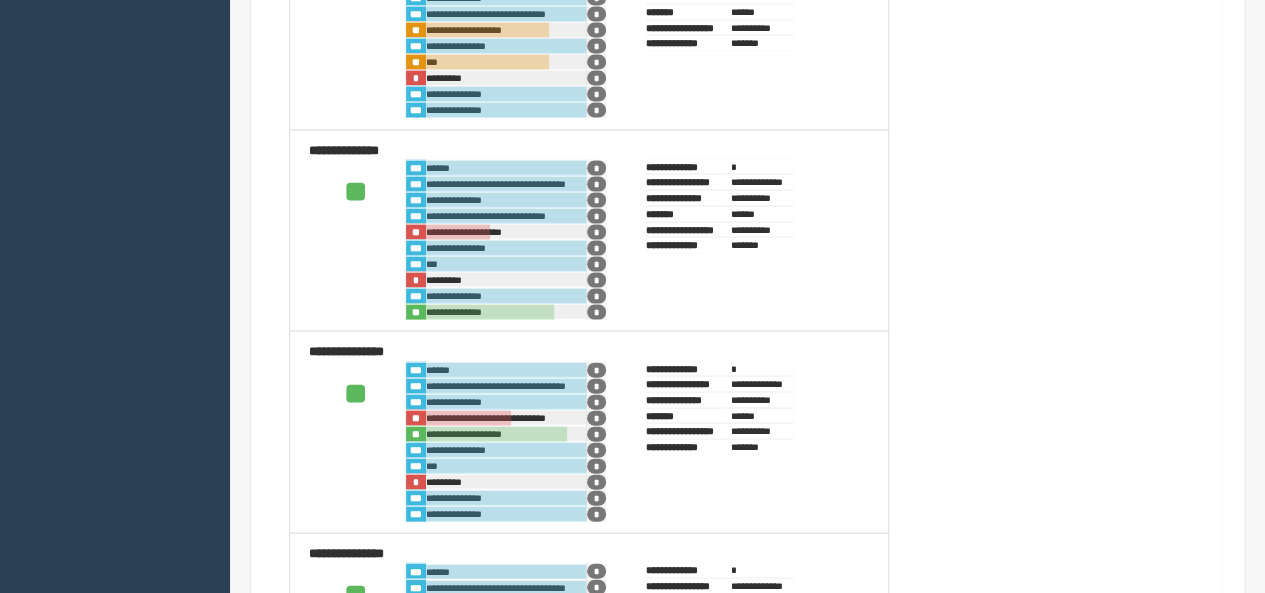 click on "**********" at bounding box center [344, 150] 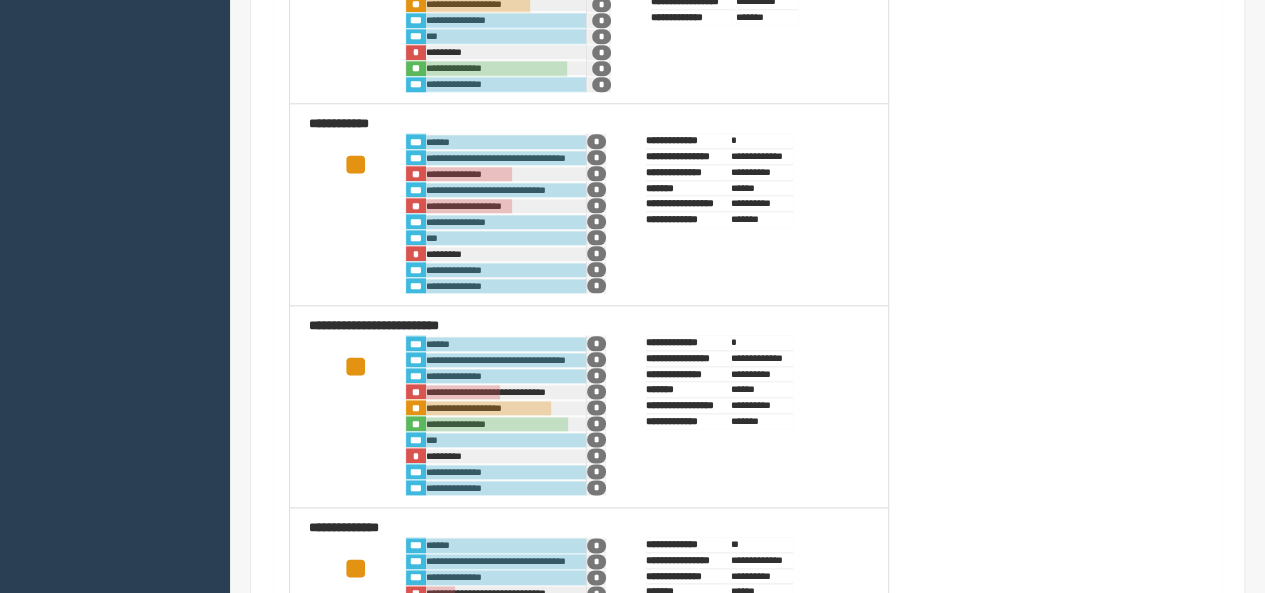 scroll, scrollTop: 0, scrollLeft: 0, axis: both 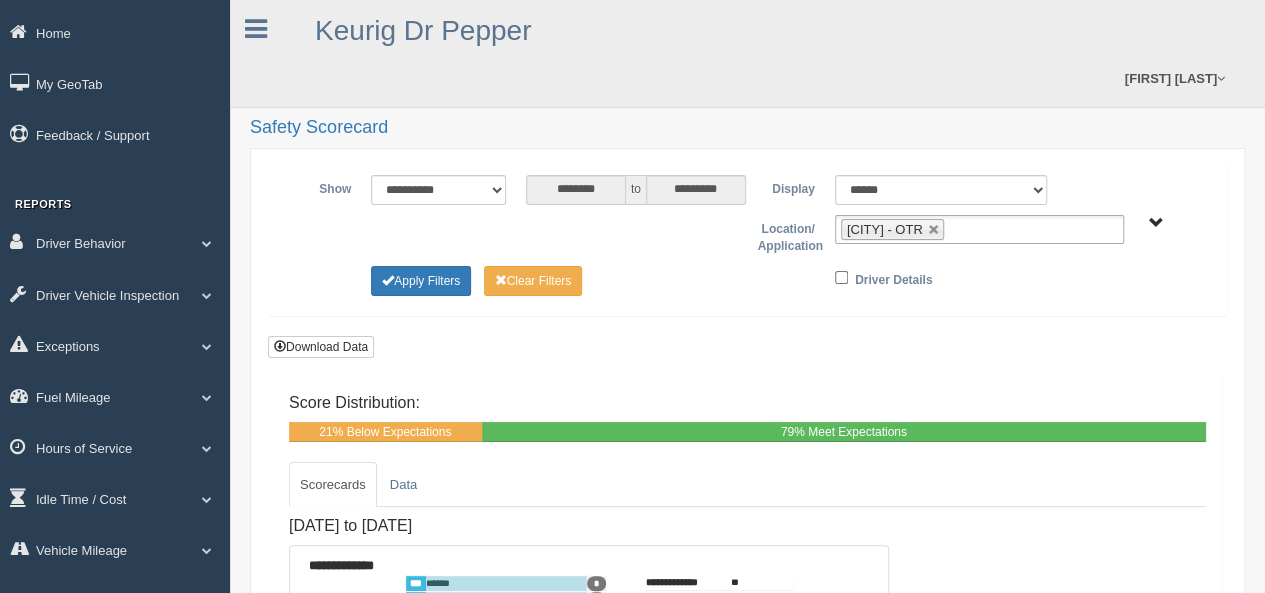 click on "[CITY] - OTR" at bounding box center [892, 229] 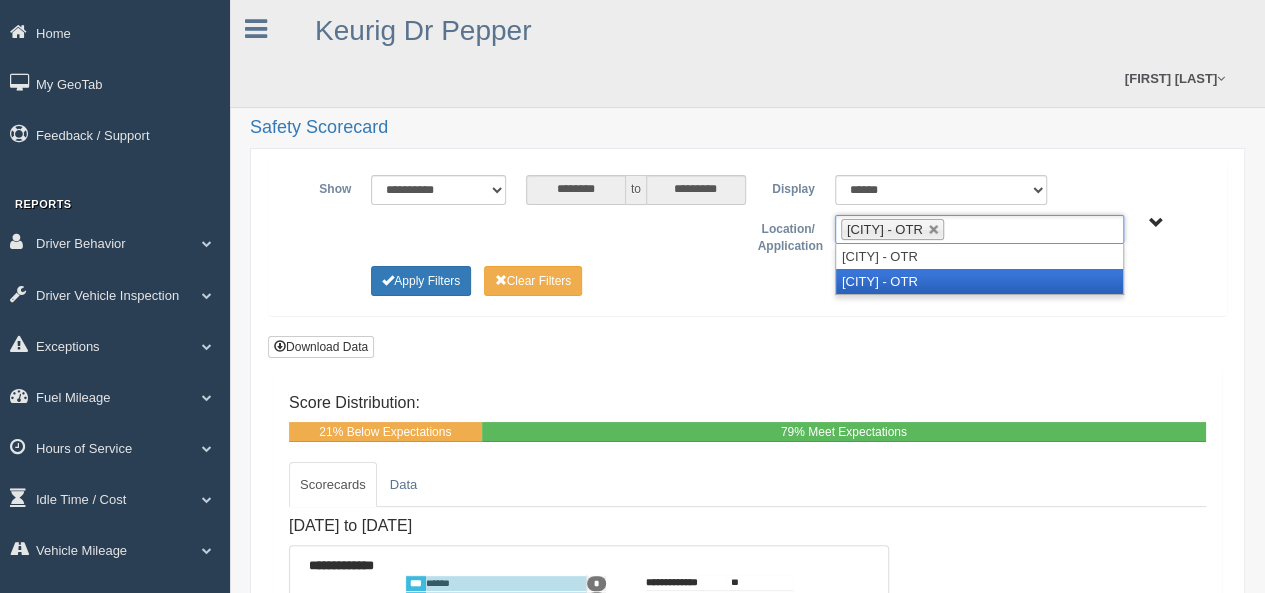 click on "[CITY] - OTR" at bounding box center [979, 281] 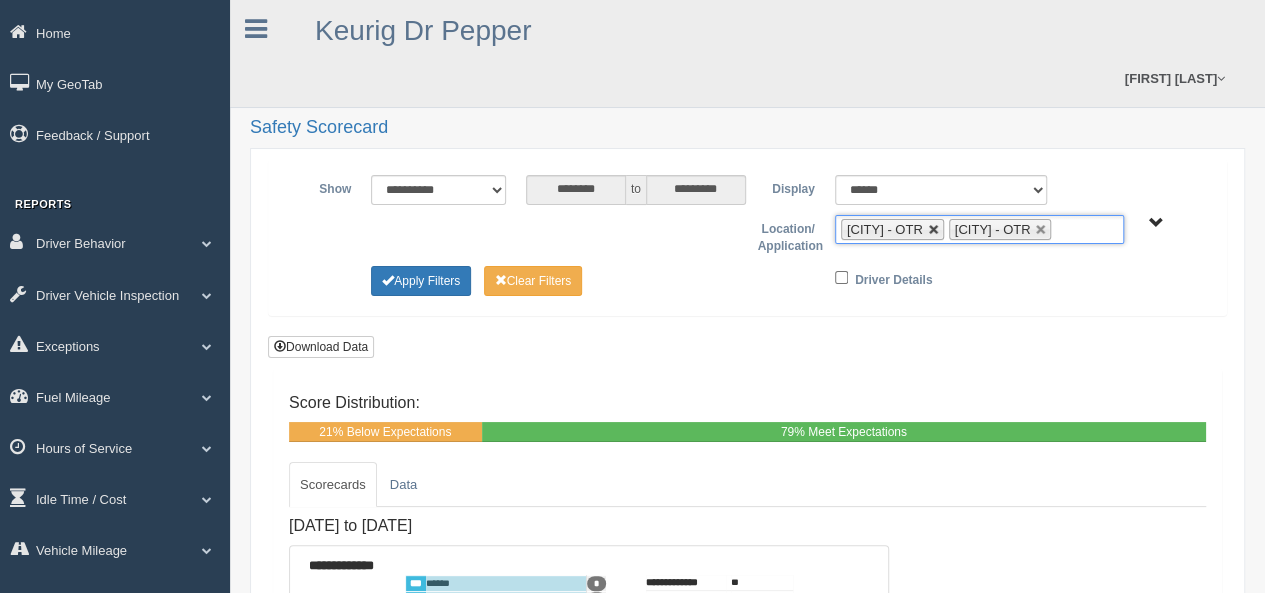 click at bounding box center [934, 230] 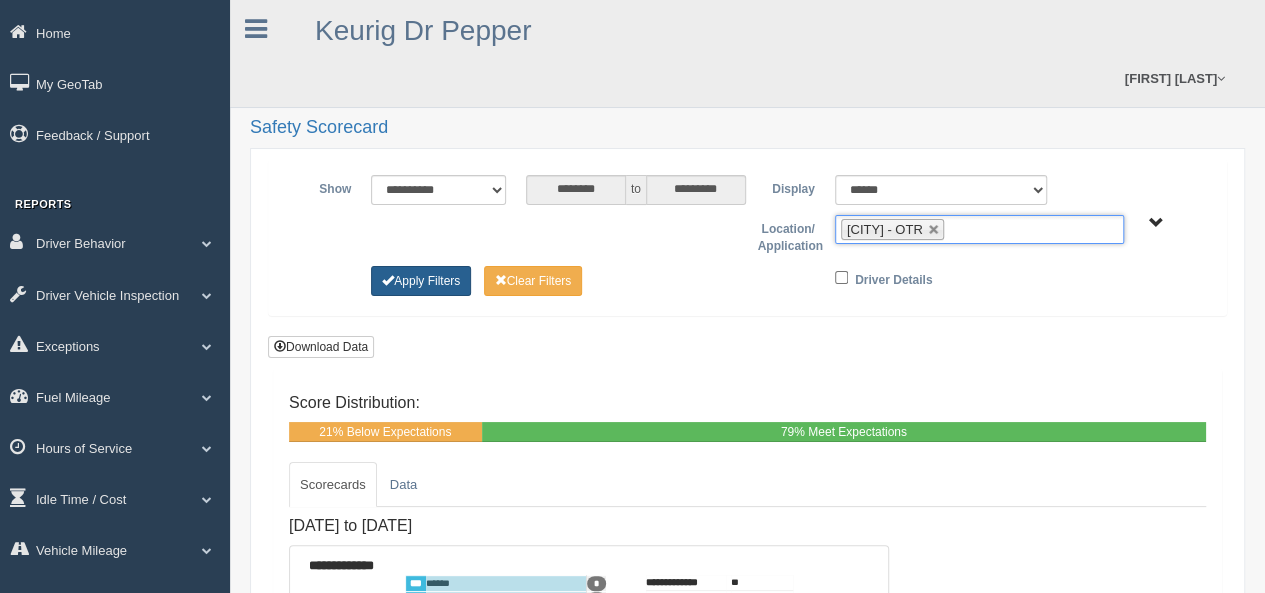 click on "Apply Filters" at bounding box center [421, 281] 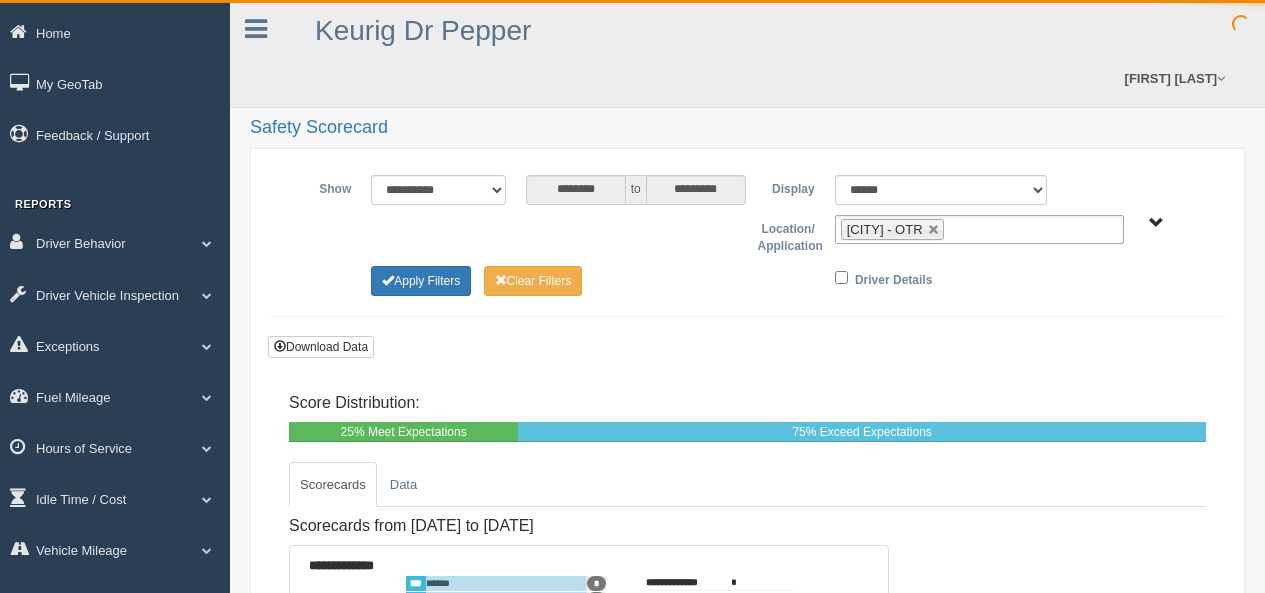 scroll, scrollTop: 0, scrollLeft: 0, axis: both 